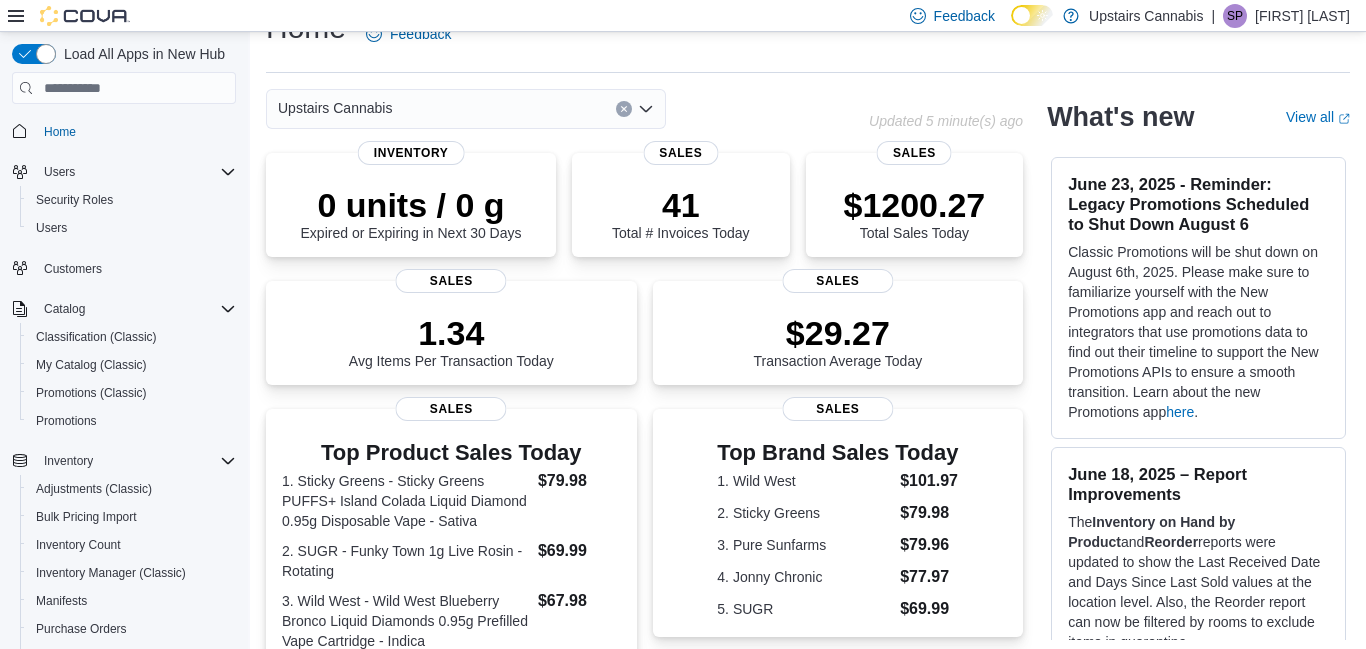 scroll, scrollTop: 0, scrollLeft: 0, axis: both 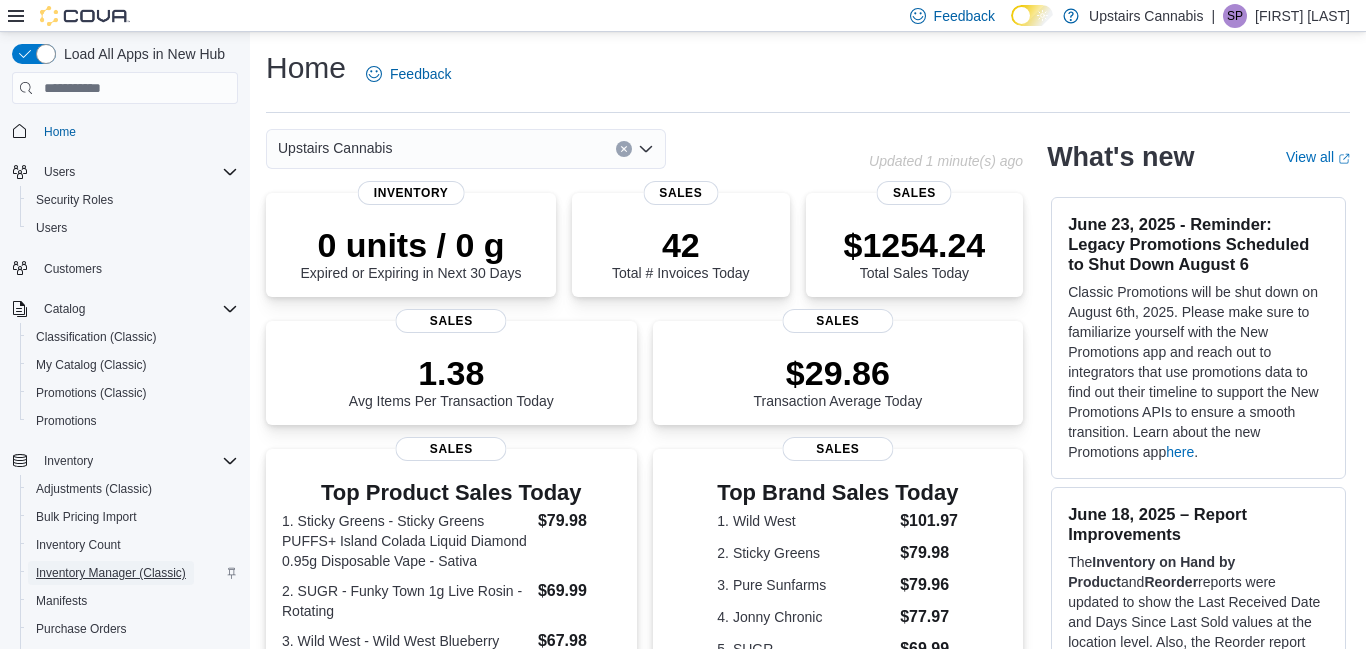 click on "Inventory Manager (Classic)" at bounding box center [111, 573] 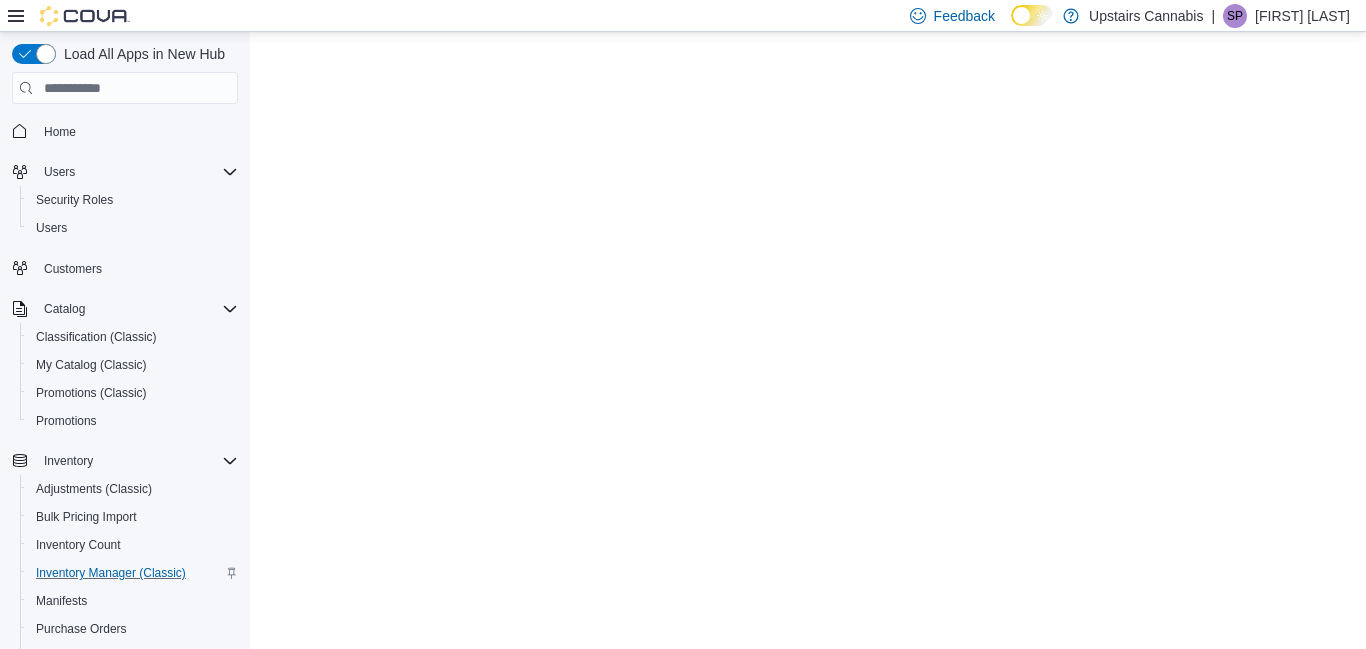 scroll, scrollTop: 0, scrollLeft: 0, axis: both 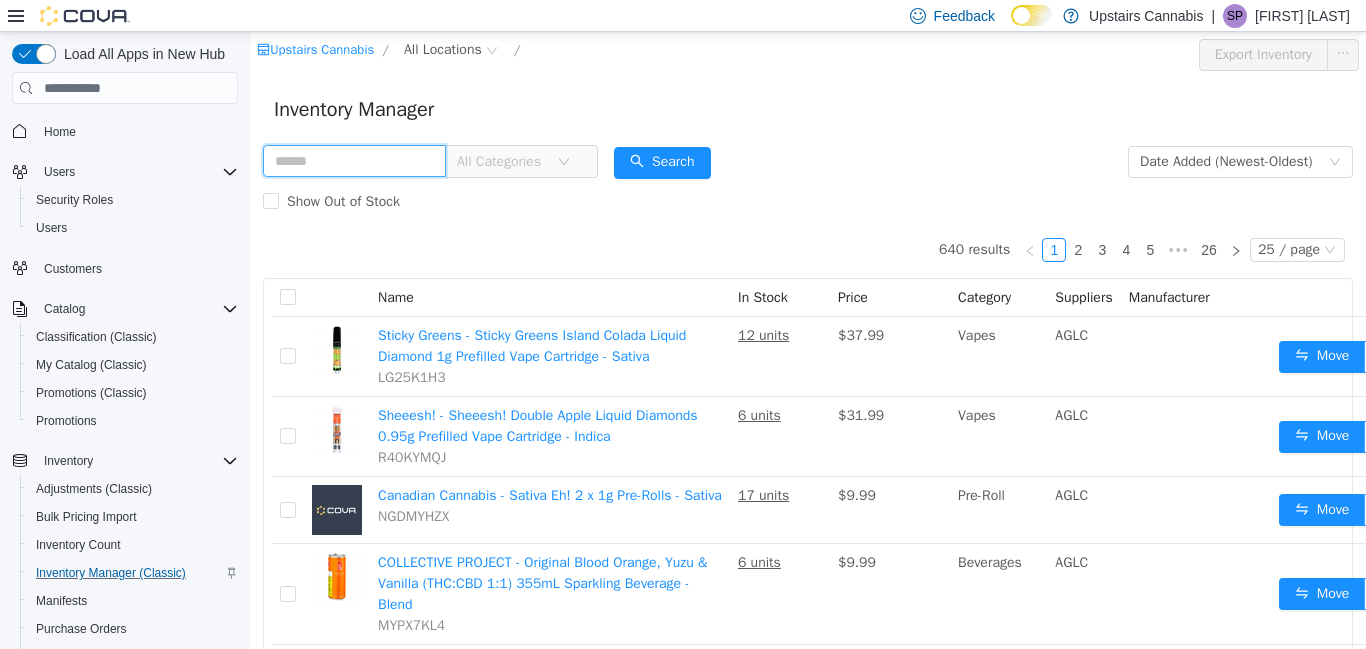 click at bounding box center [354, 161] 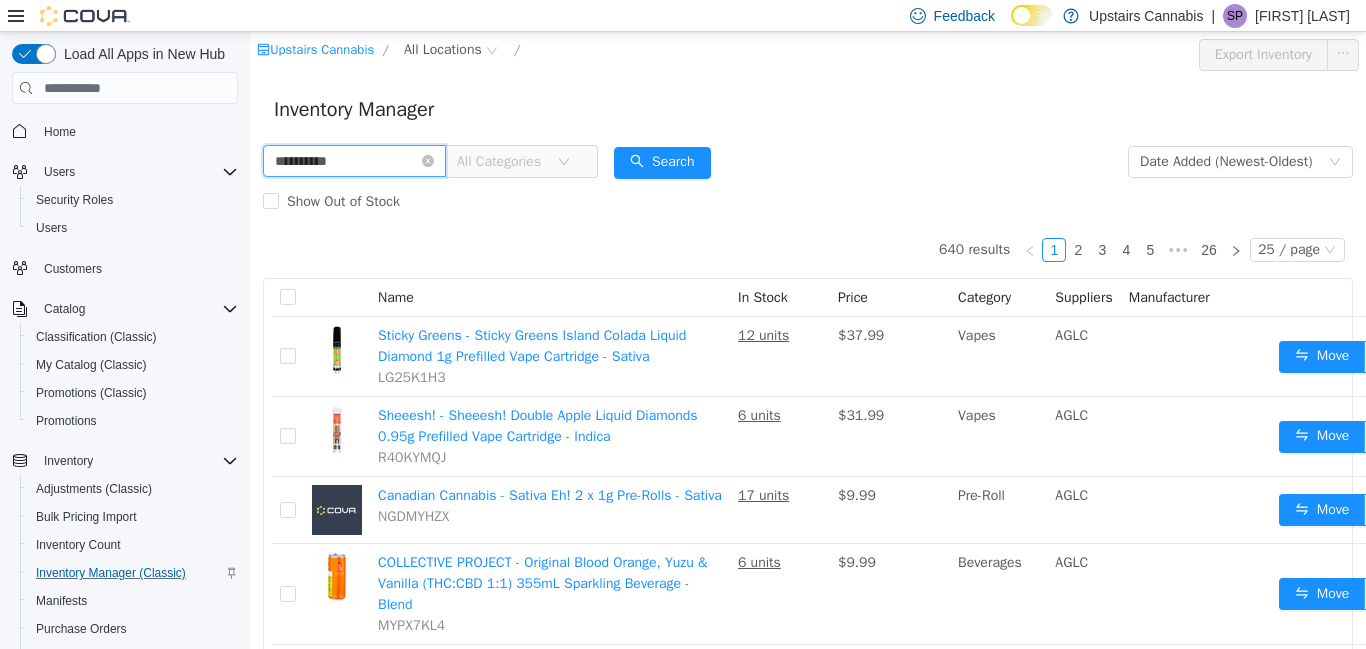 type on "**********" 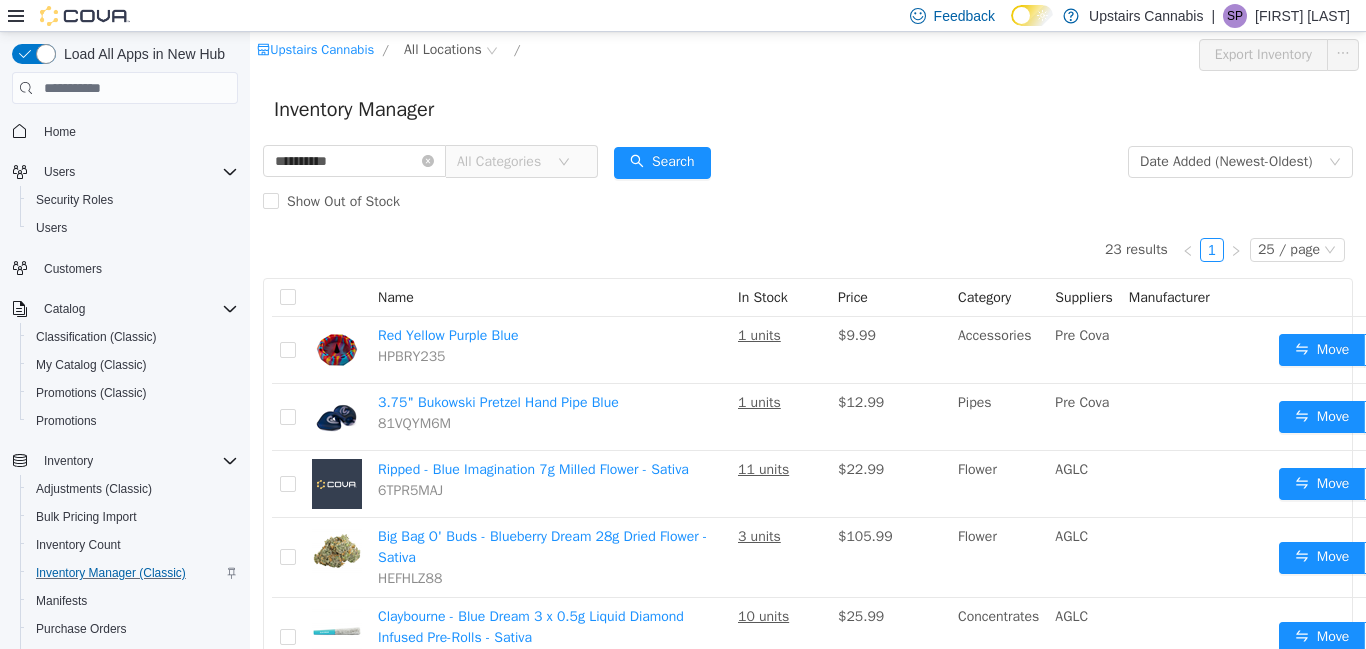 click on "All Categories" at bounding box center [502, 162] 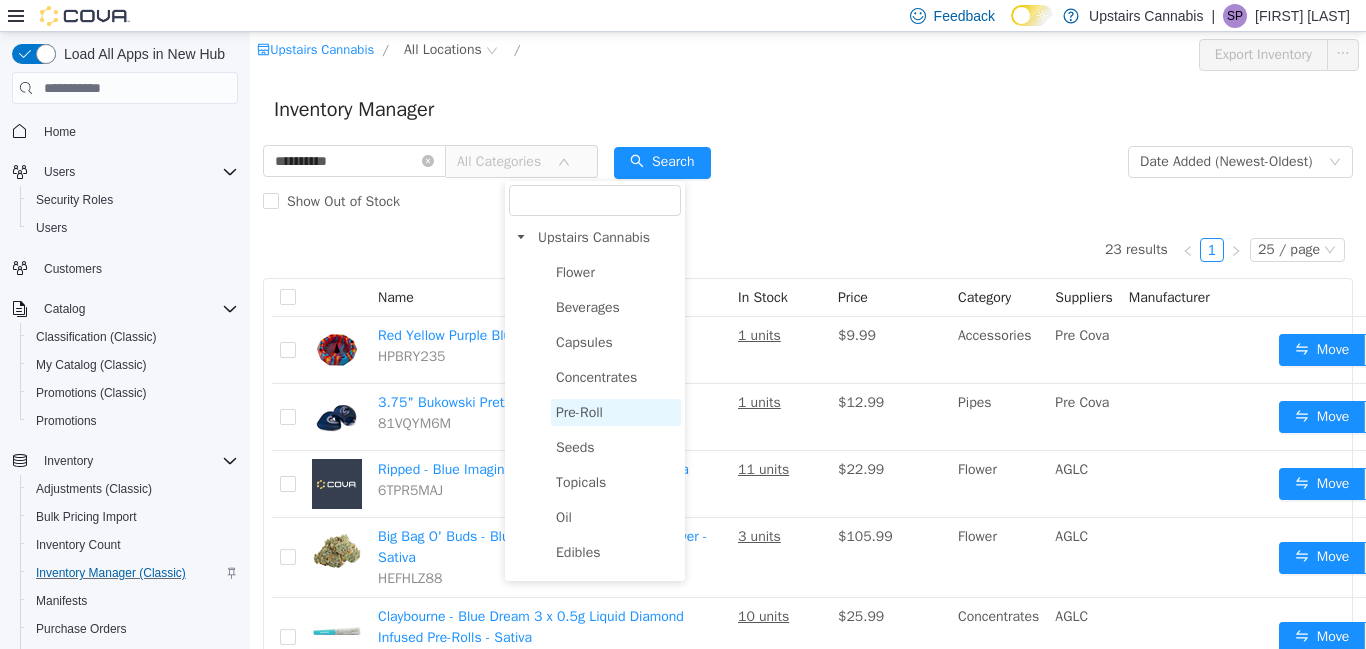 click on "Pre-Roll" at bounding box center (579, 412) 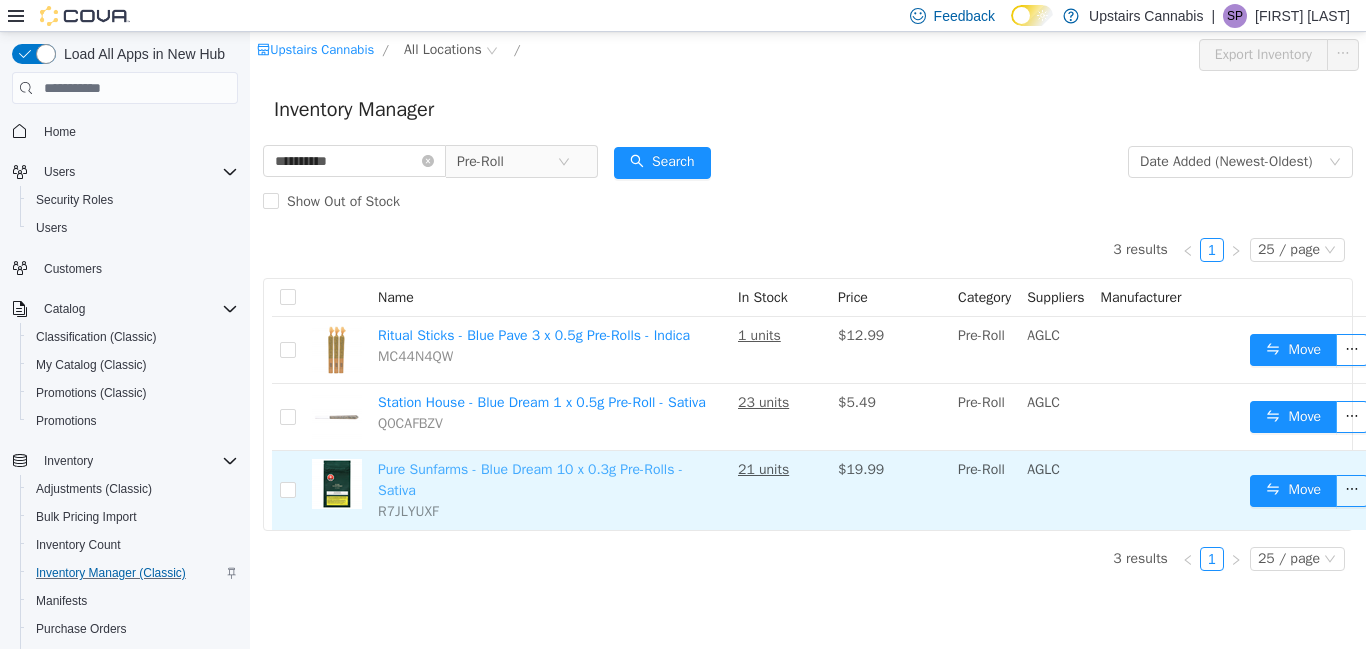 click on "Pure Sunfarms - Blue Dream 10 x 0.3g Pre-Rolls - Sativa" at bounding box center (530, 480) 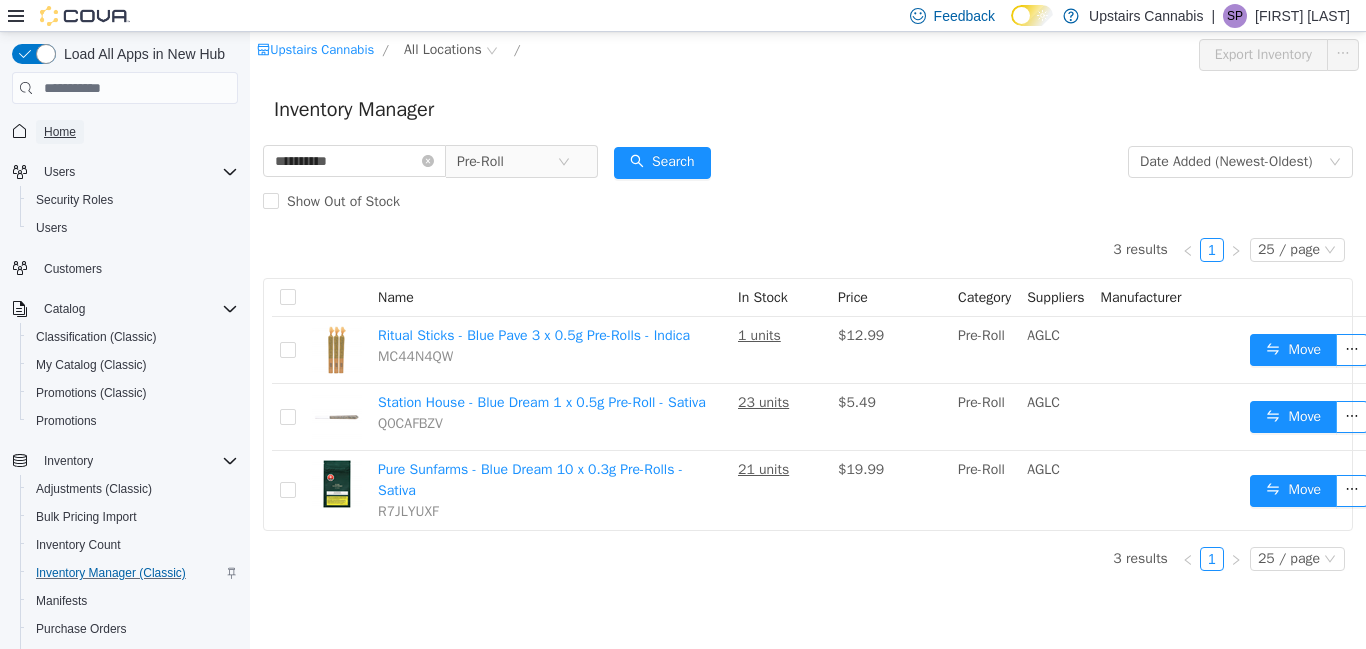 click on "Home" at bounding box center [60, 132] 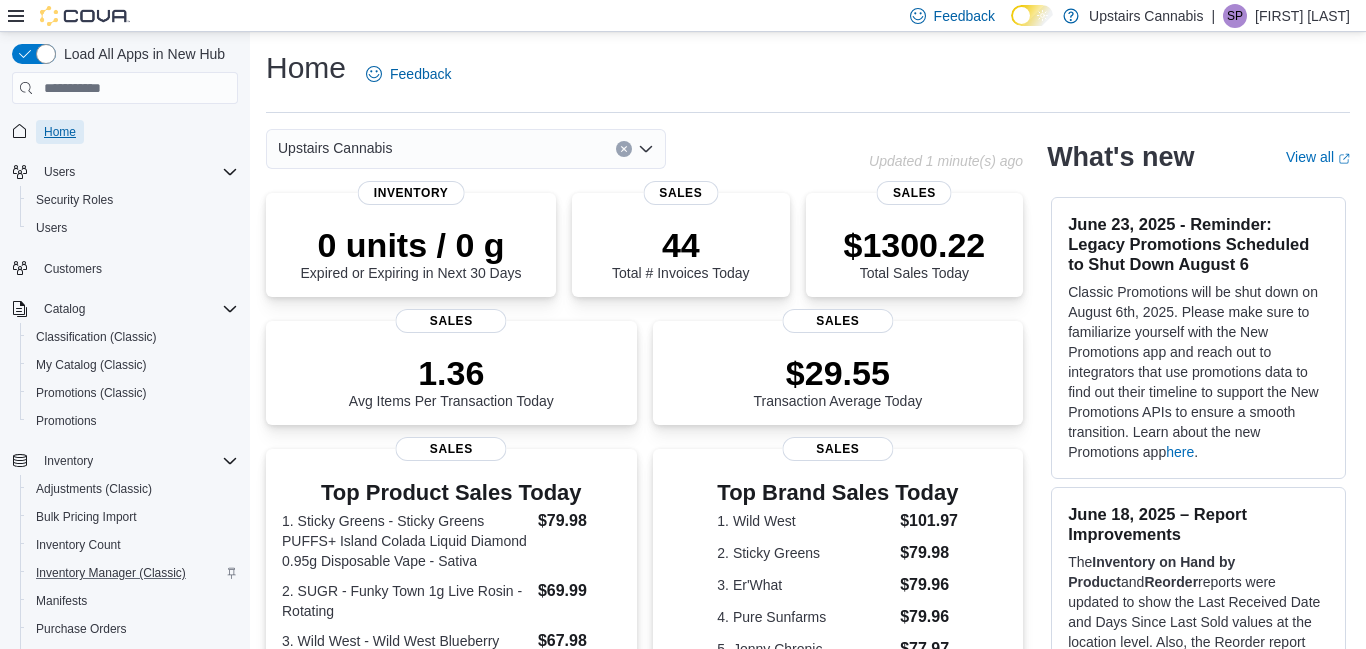 click on "Home" at bounding box center [60, 132] 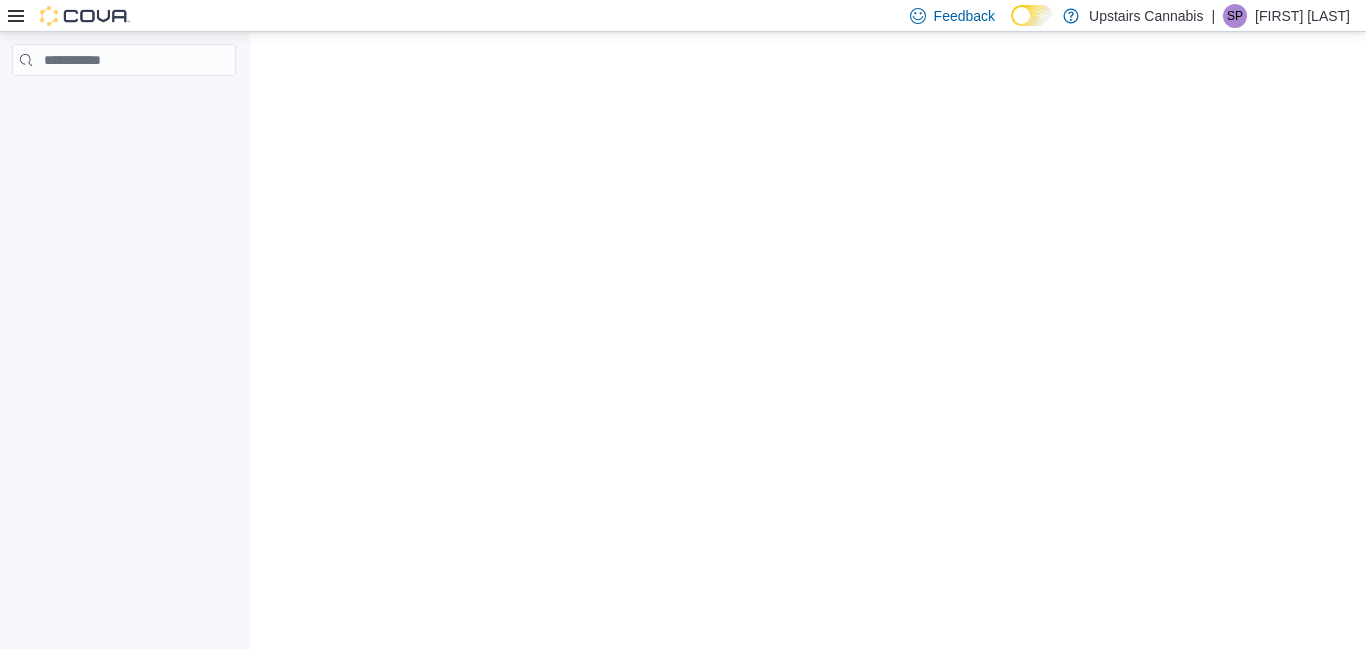 scroll, scrollTop: 0, scrollLeft: 0, axis: both 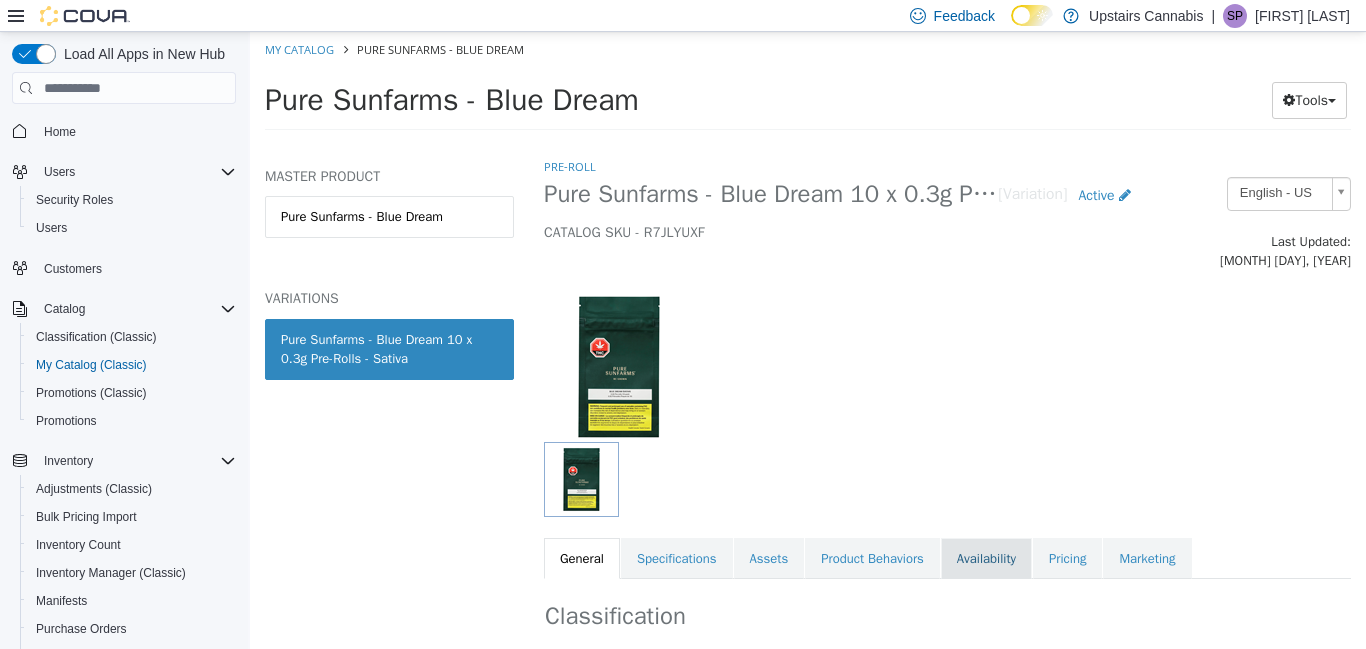 click on "Availability" at bounding box center [986, 559] 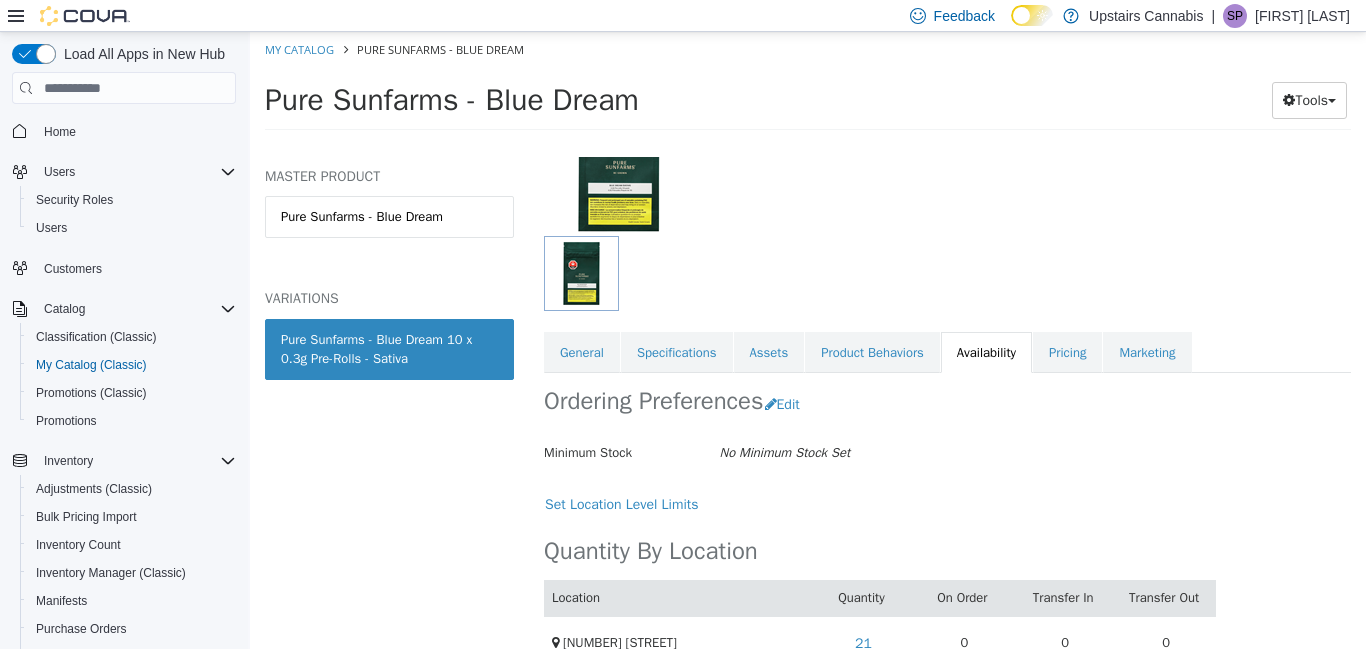 scroll, scrollTop: 229, scrollLeft: 0, axis: vertical 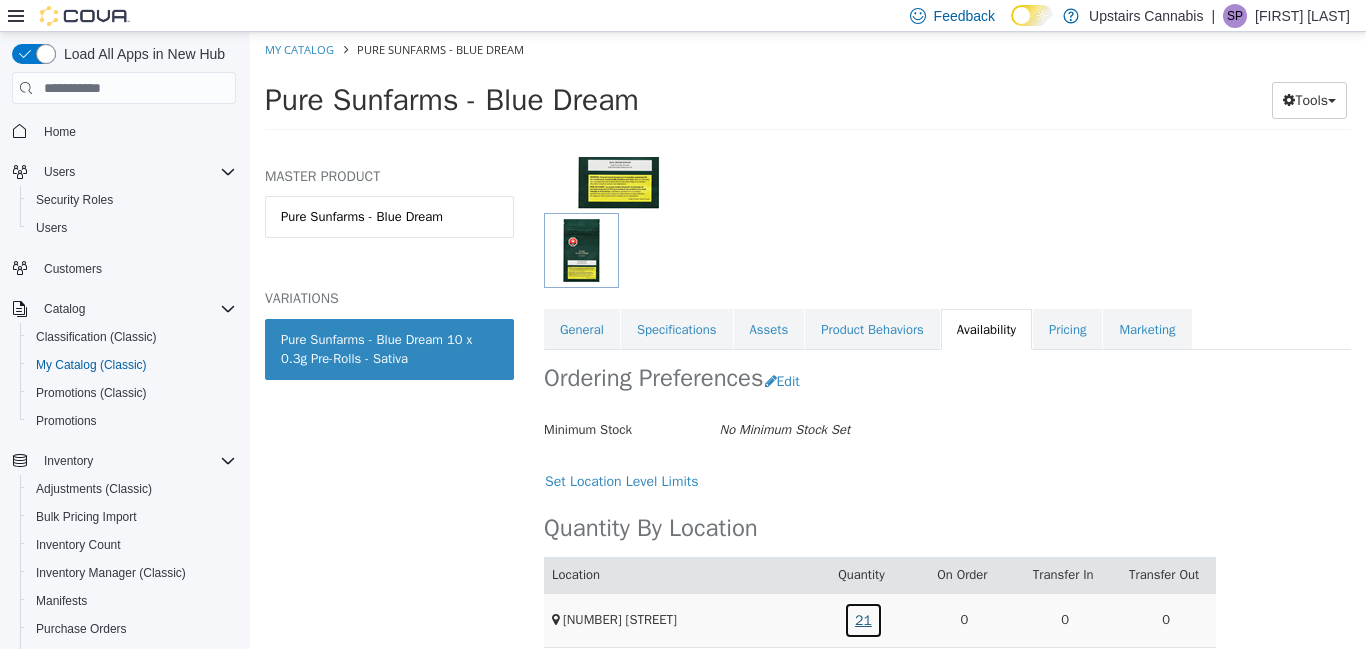 click on "21" at bounding box center [863, 620] 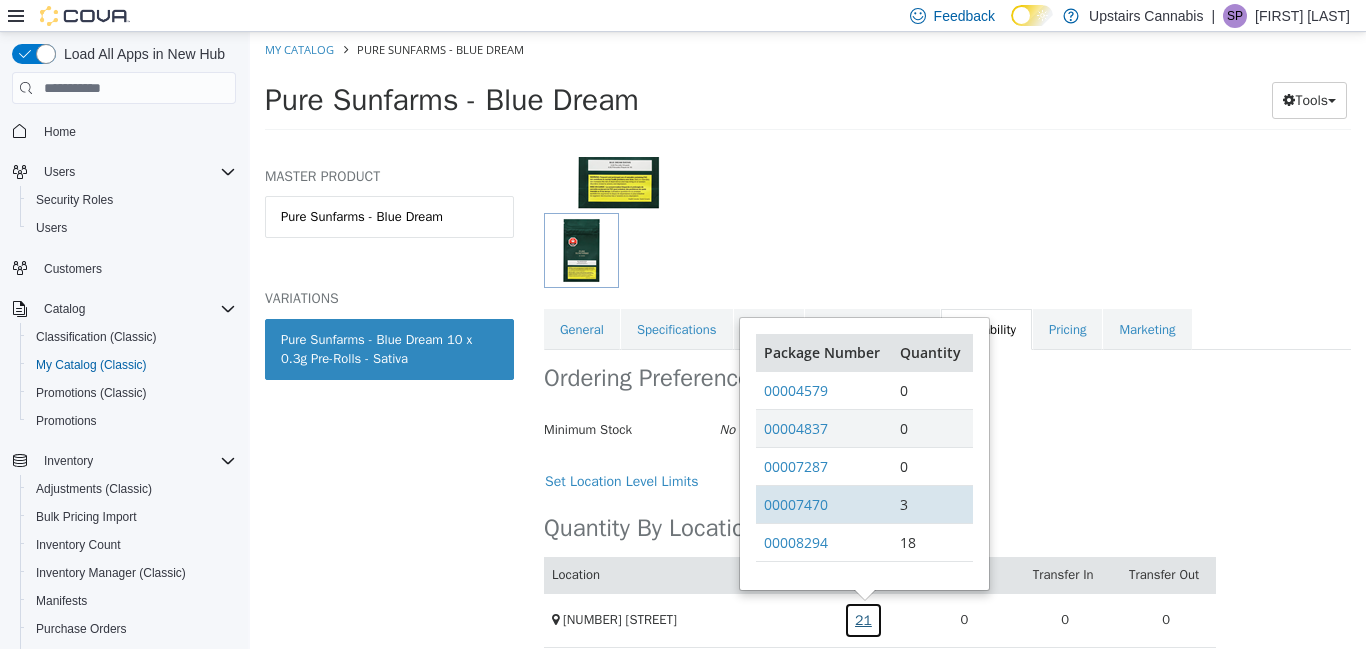 scroll, scrollTop: 9, scrollLeft: 0, axis: vertical 